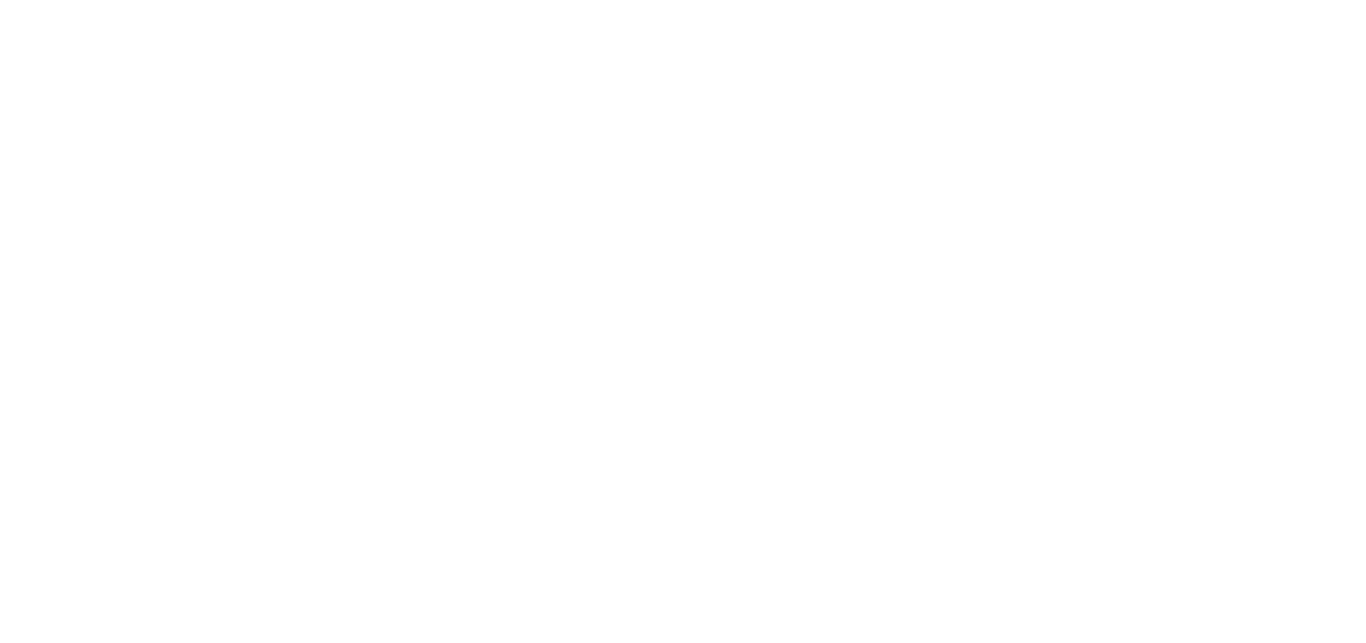 scroll, scrollTop: 0, scrollLeft: 0, axis: both 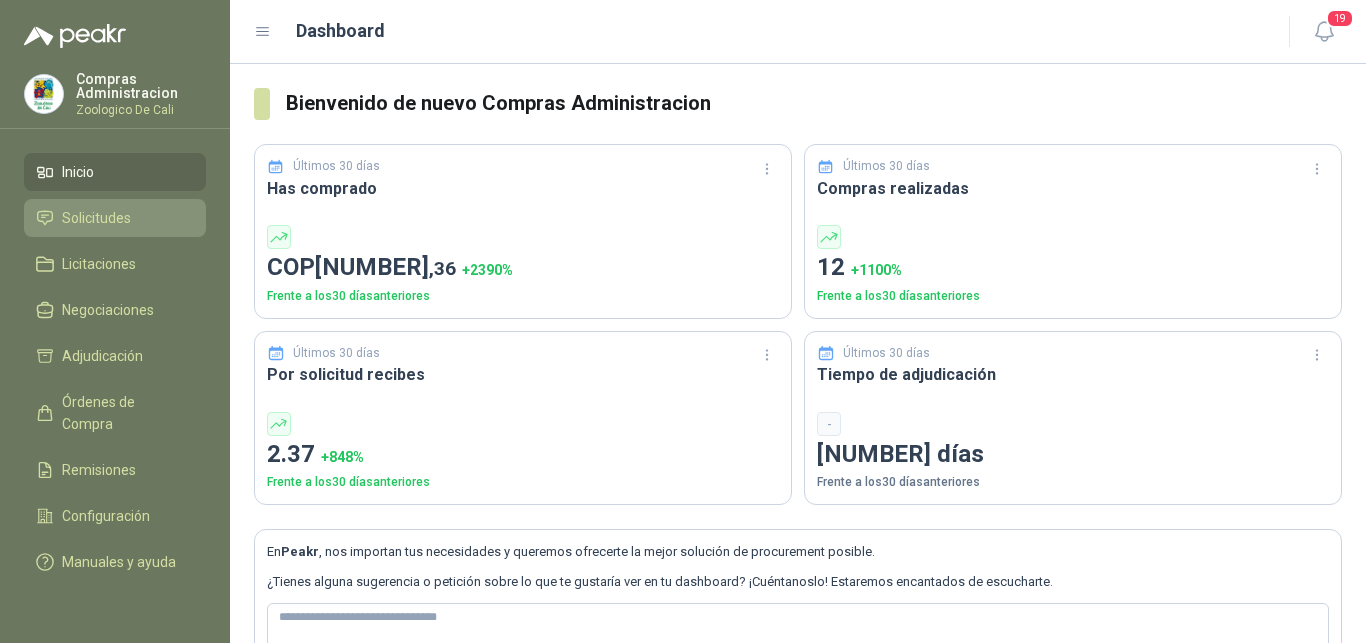 click on "Solicitudes" at bounding box center [96, 218] 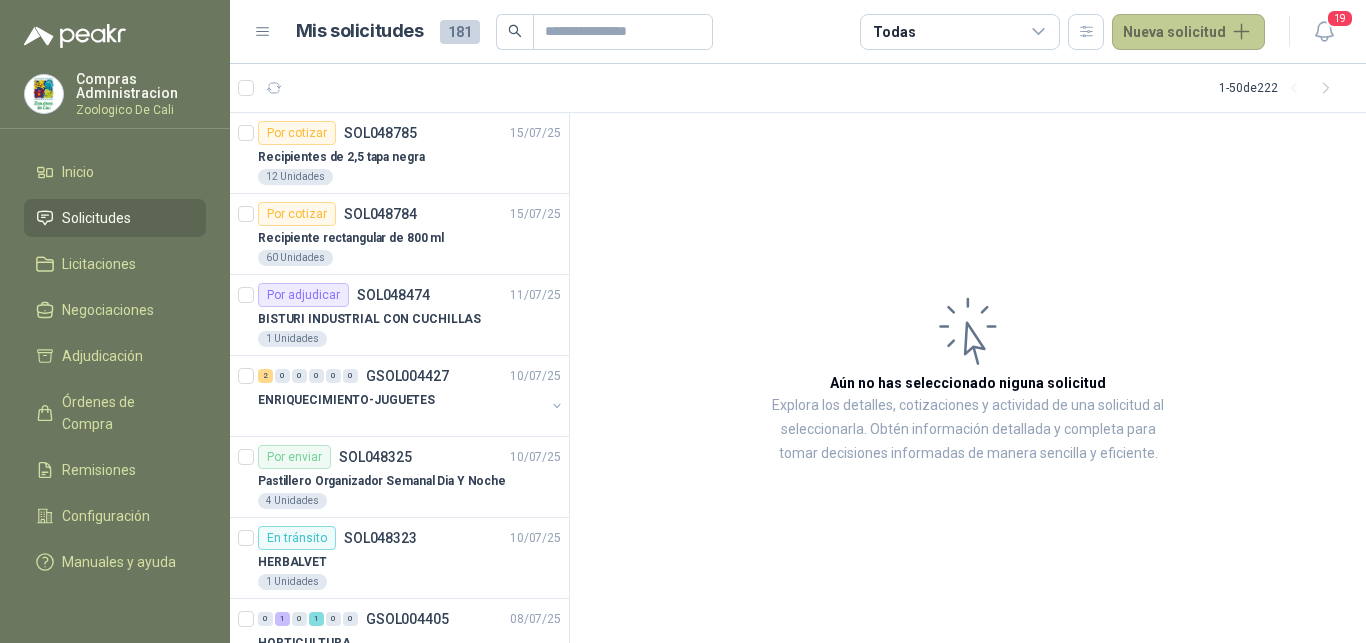 click on "Nueva solicitud" at bounding box center [1188, 32] 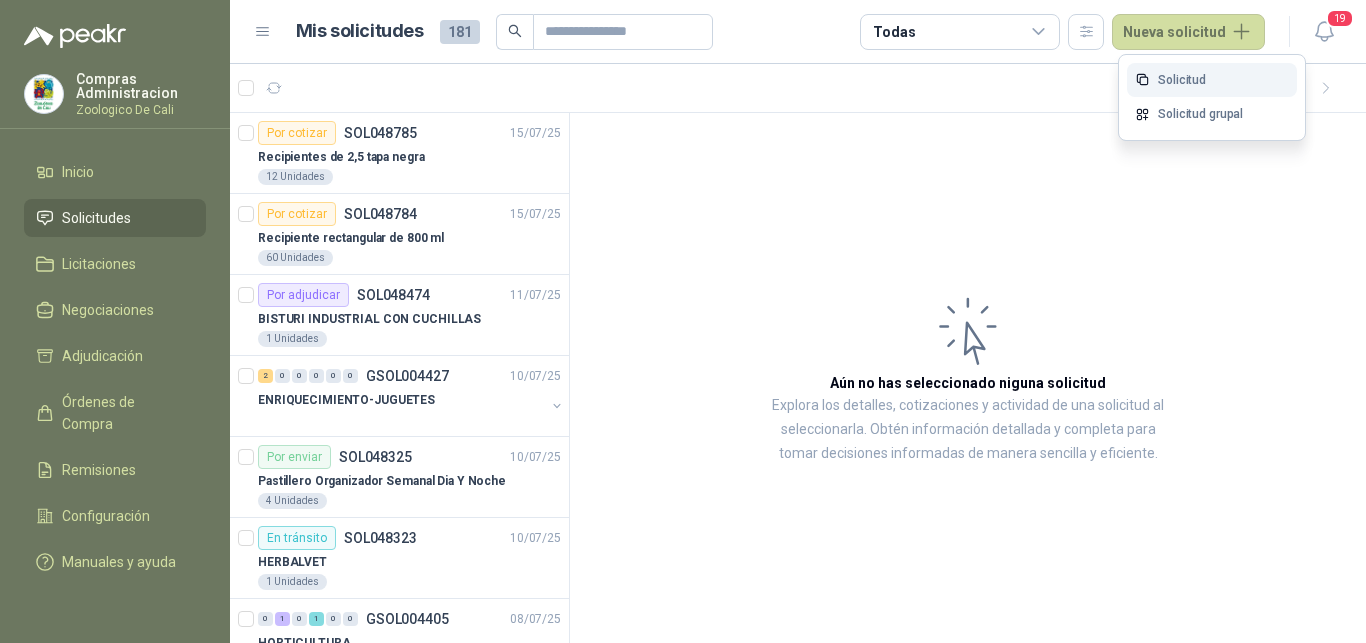 click on "Solicitud" at bounding box center [1212, 80] 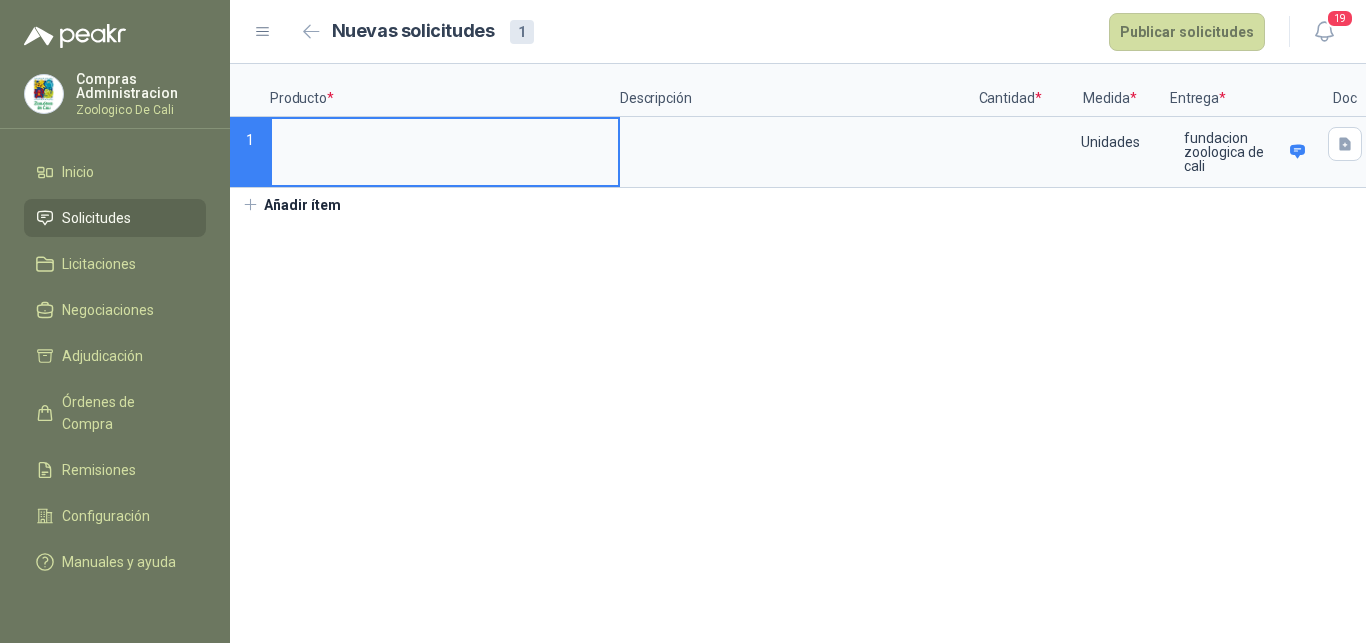 type 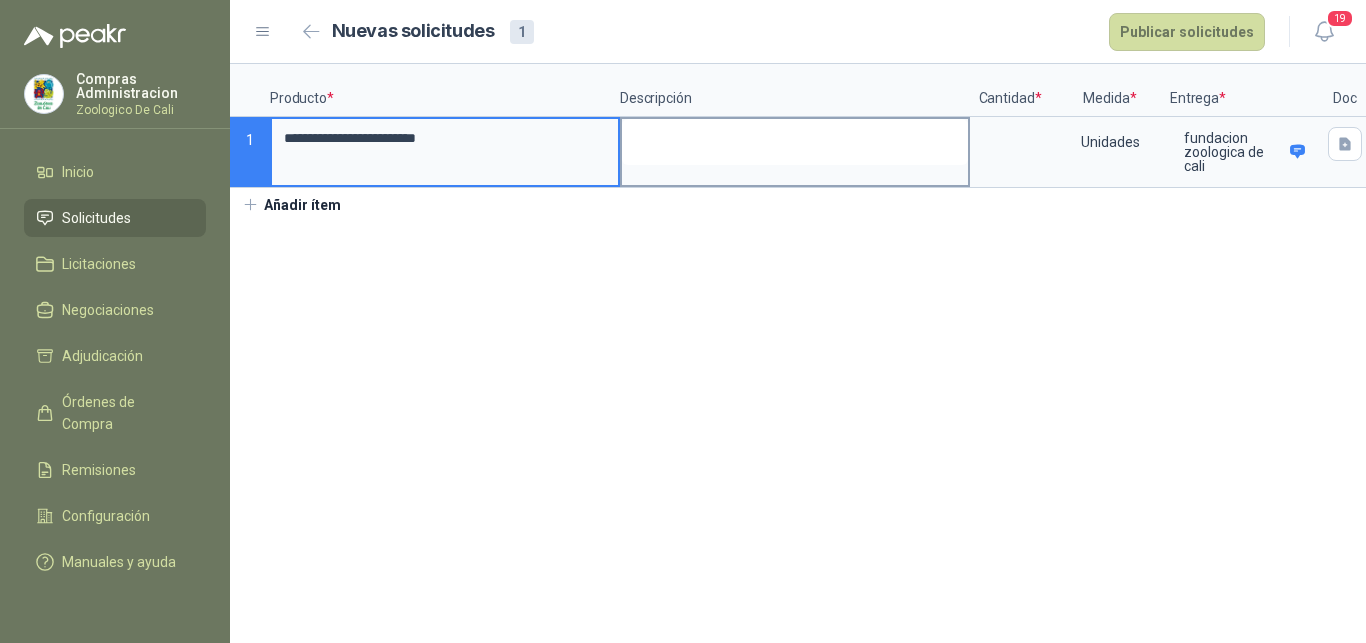 type on "**********" 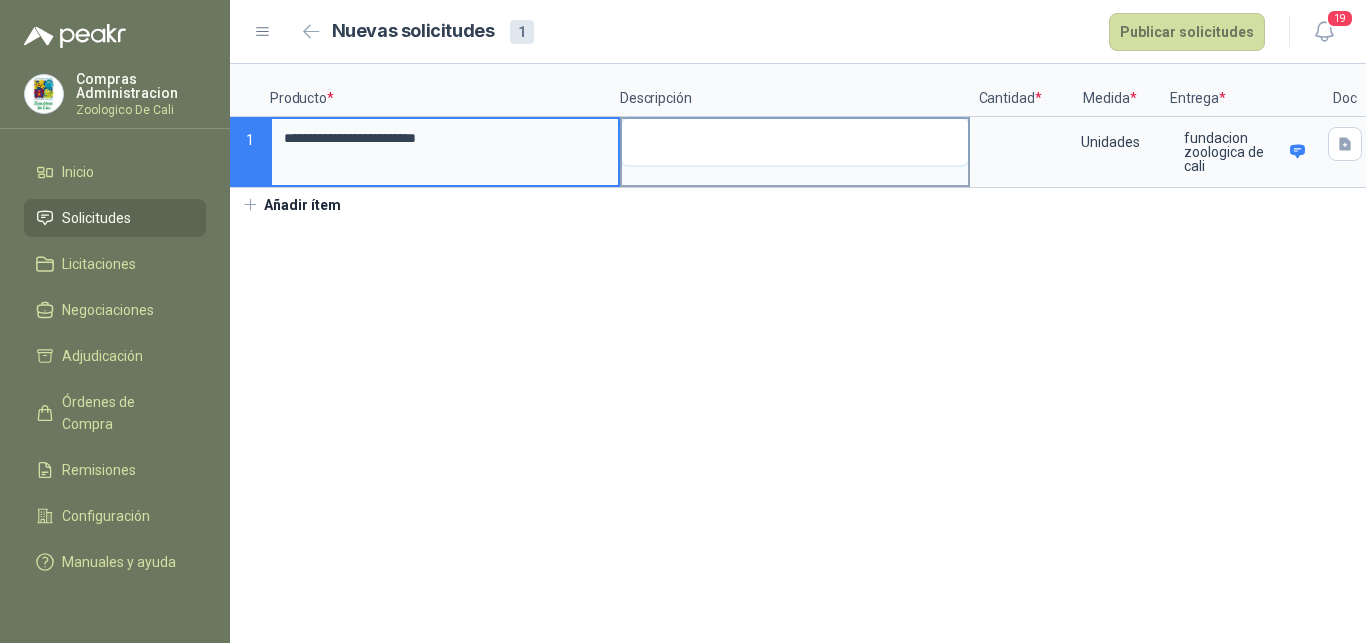 click at bounding box center (795, 142) 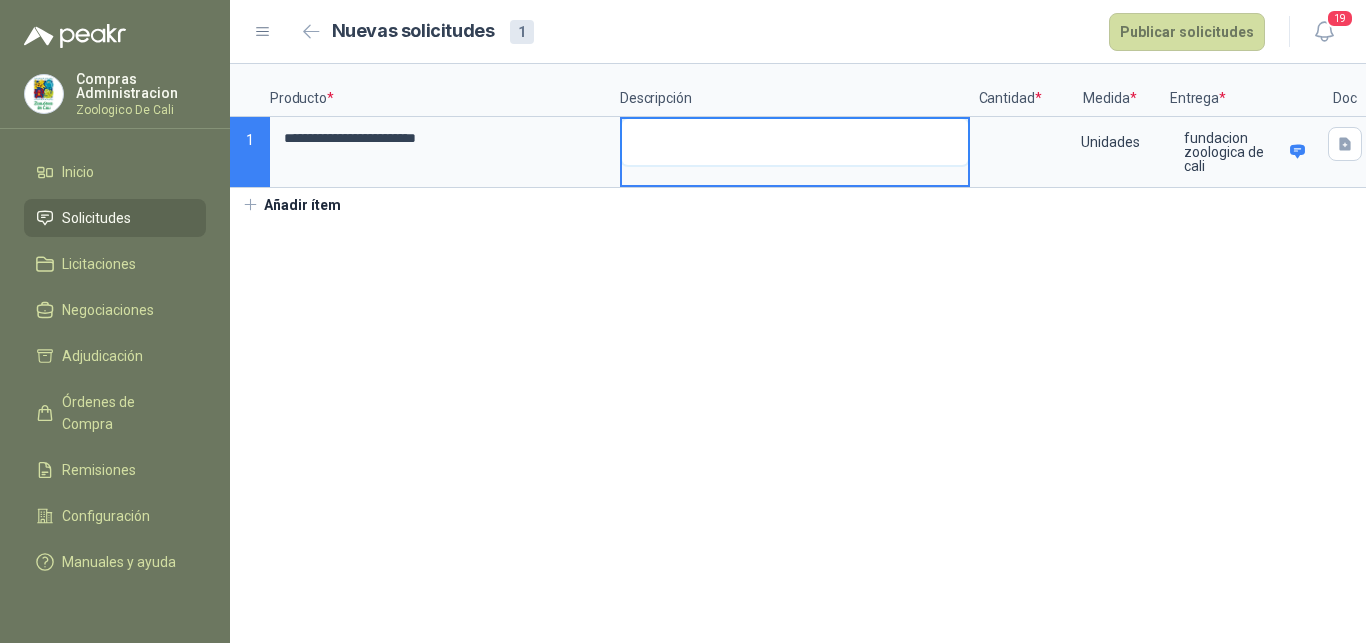 type 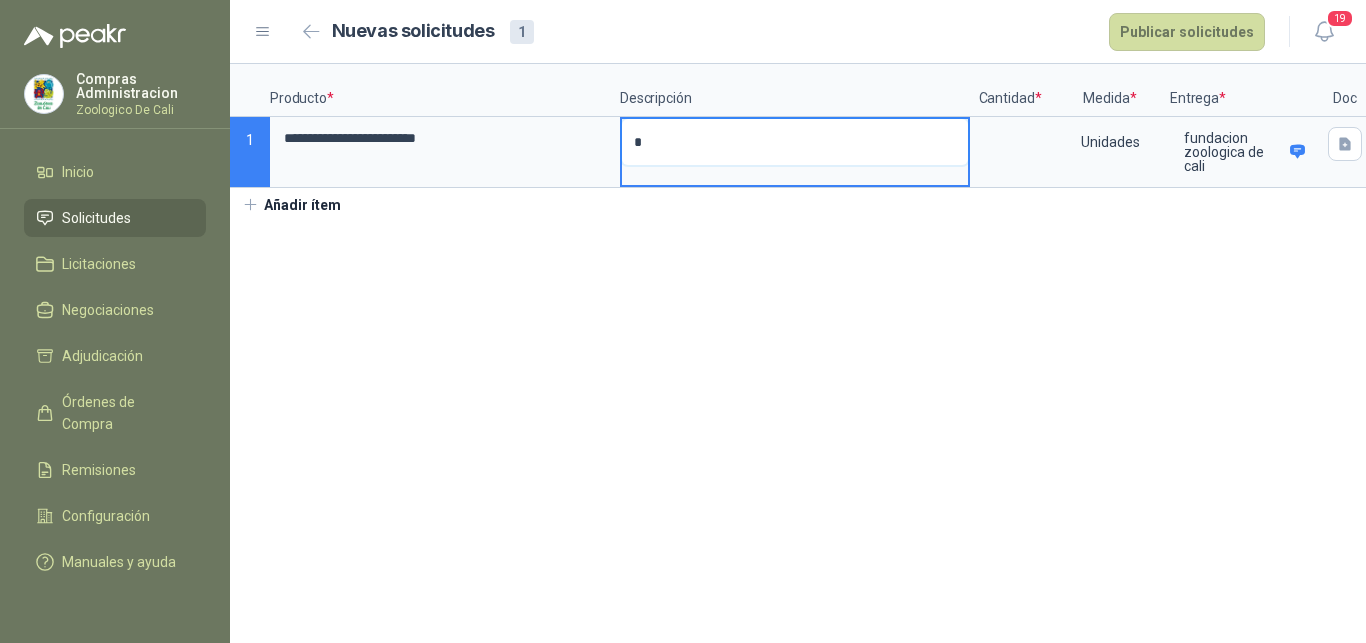 type 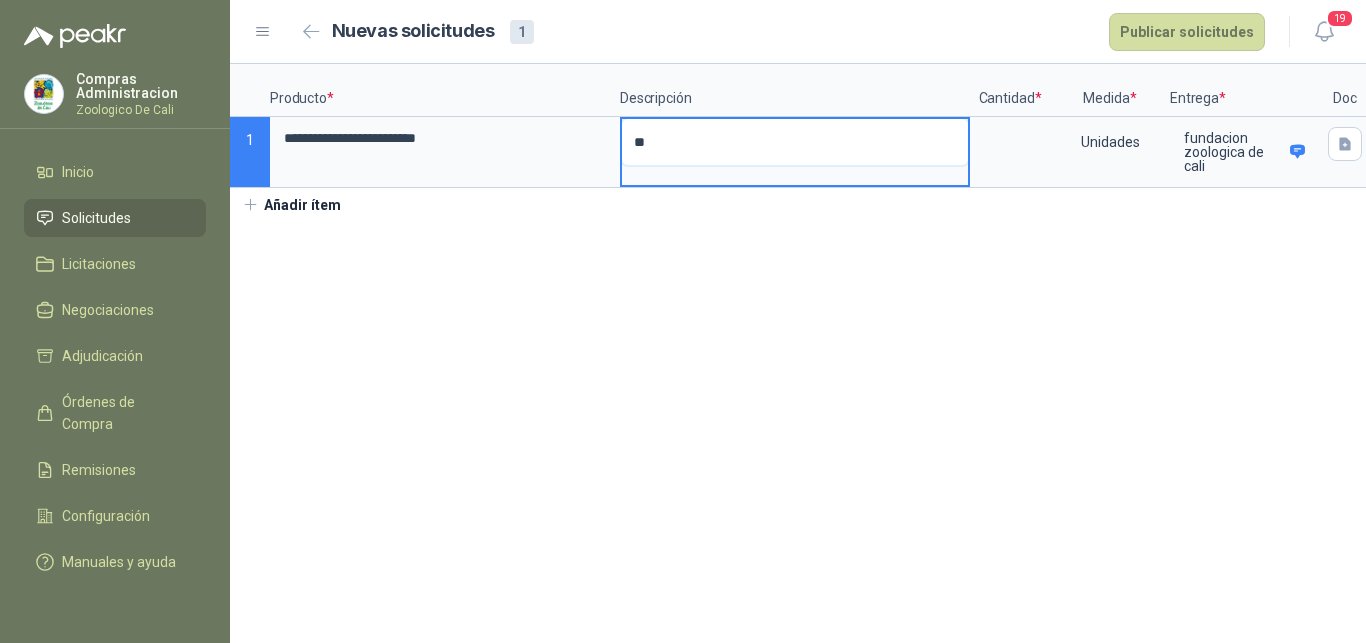type 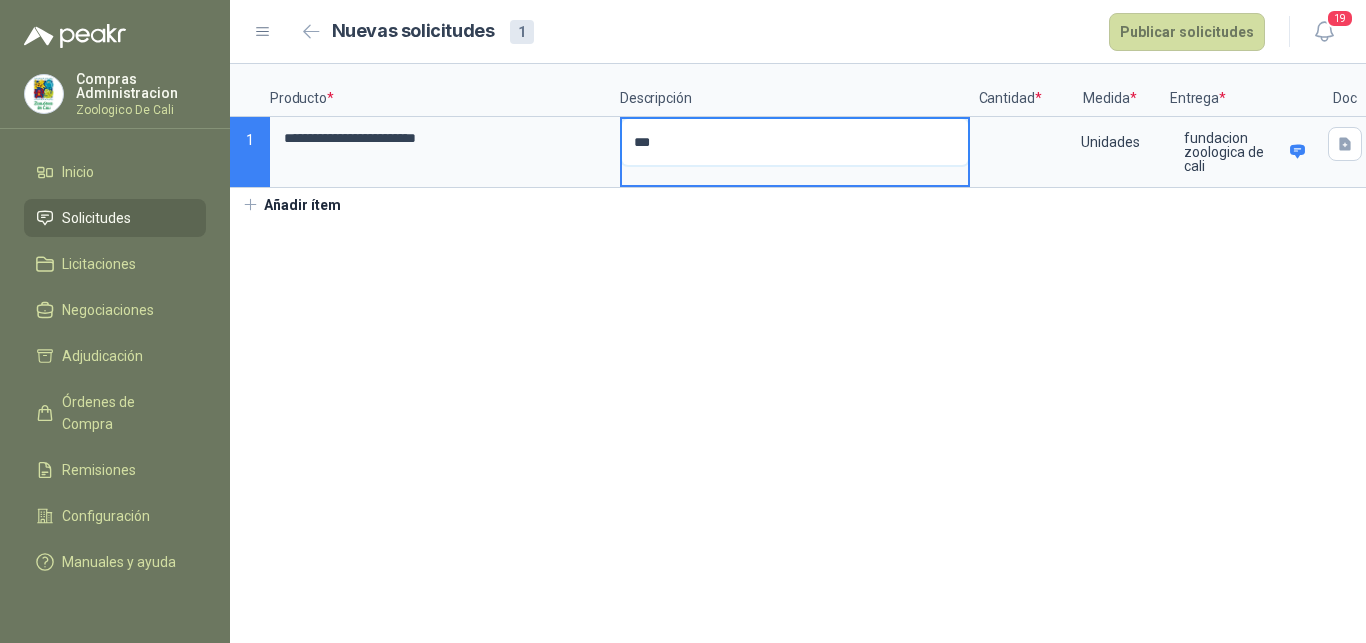 type 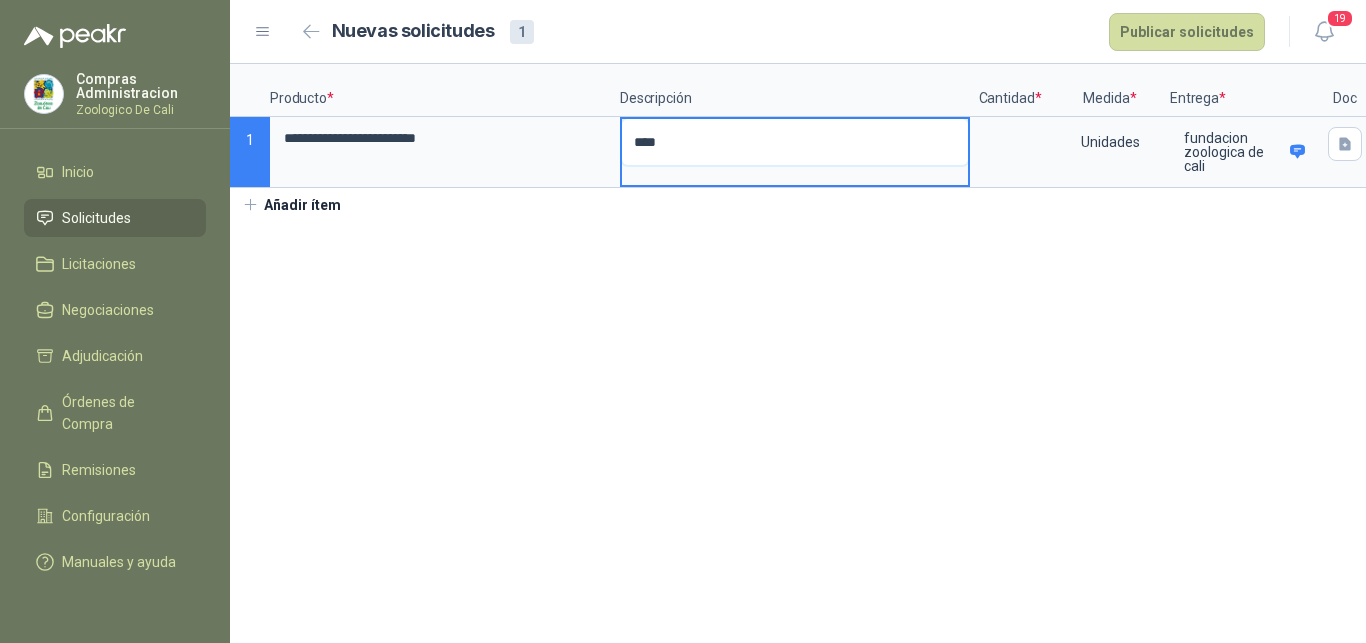type 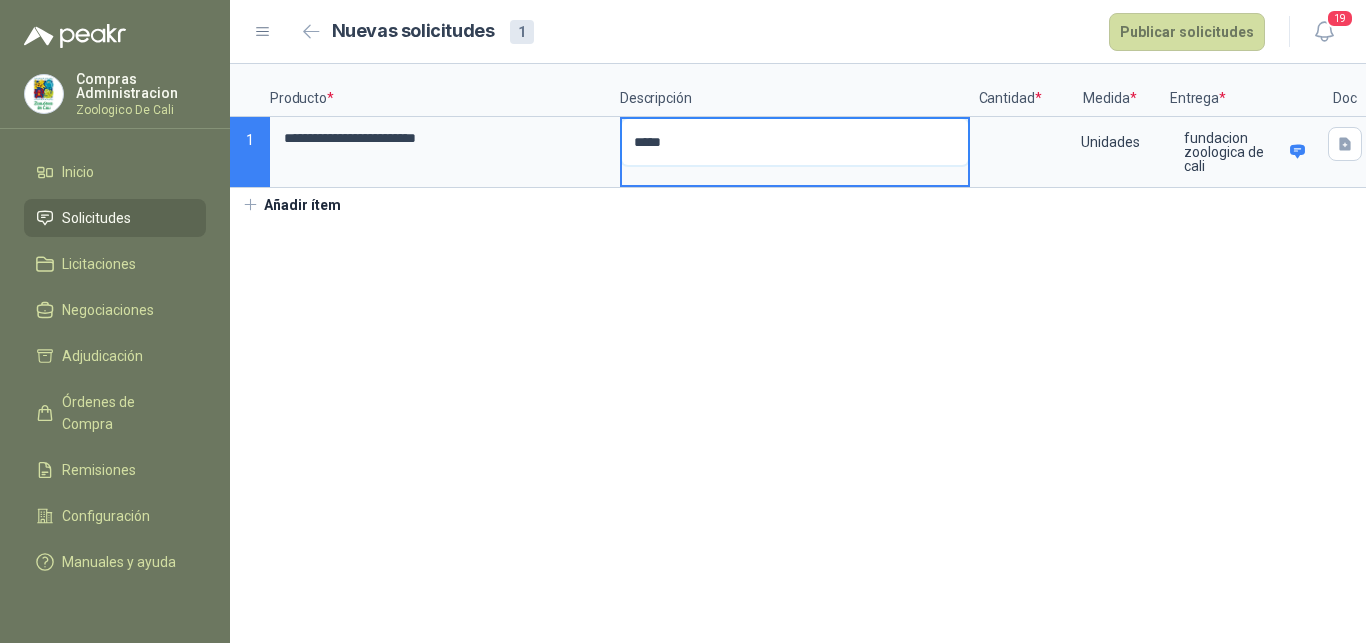 type 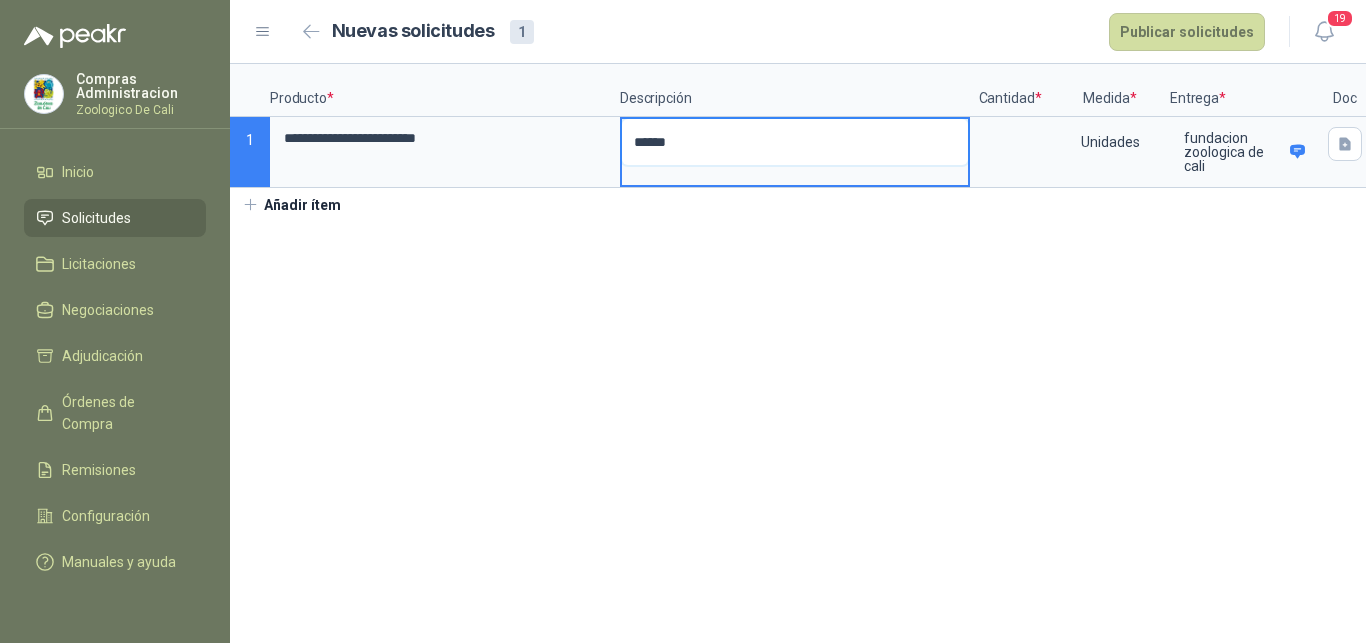 type 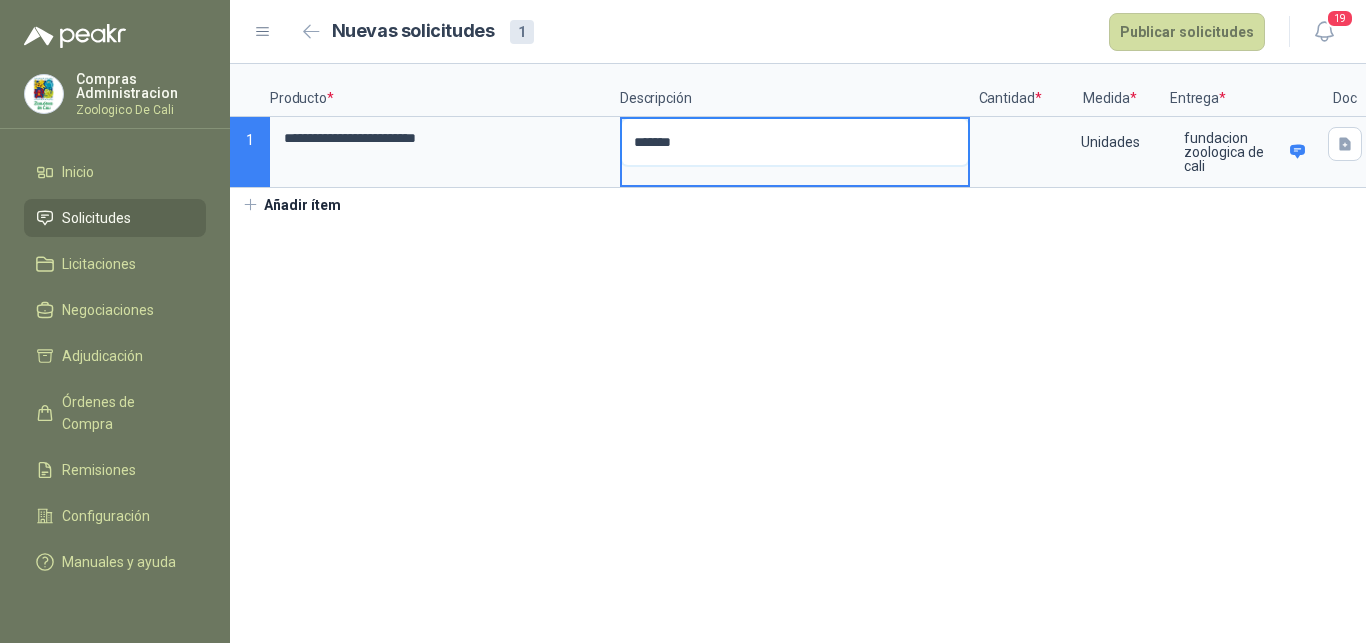 type on "******" 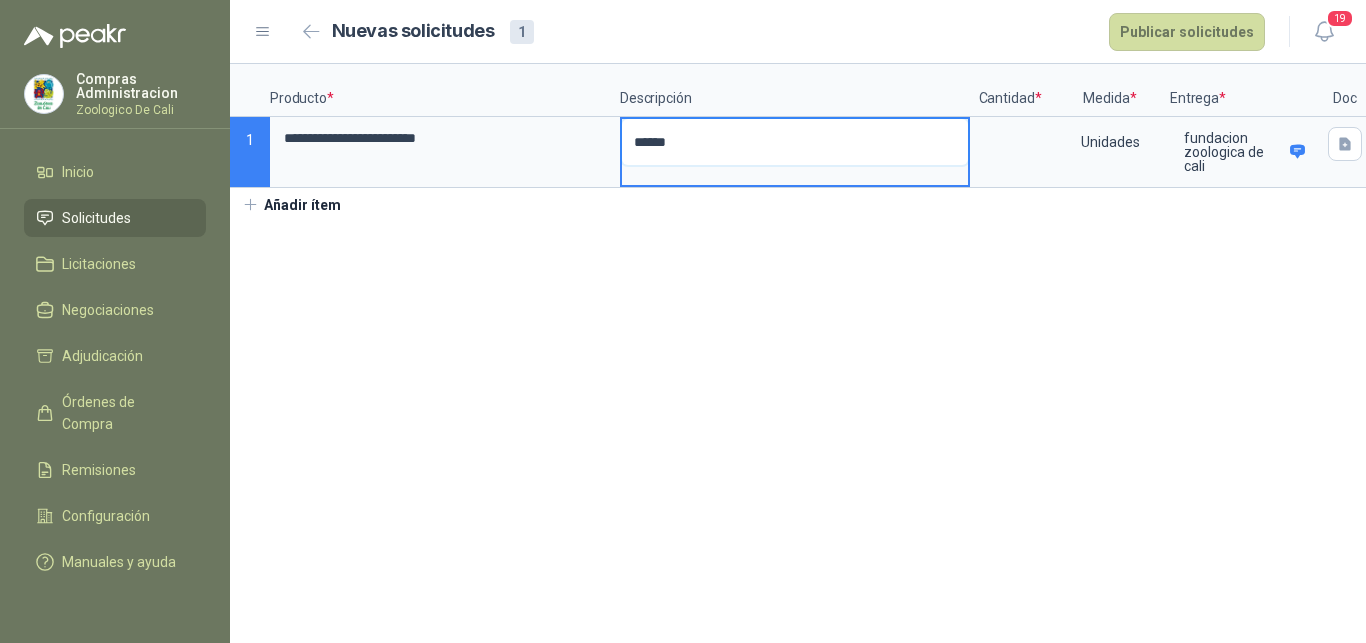 type 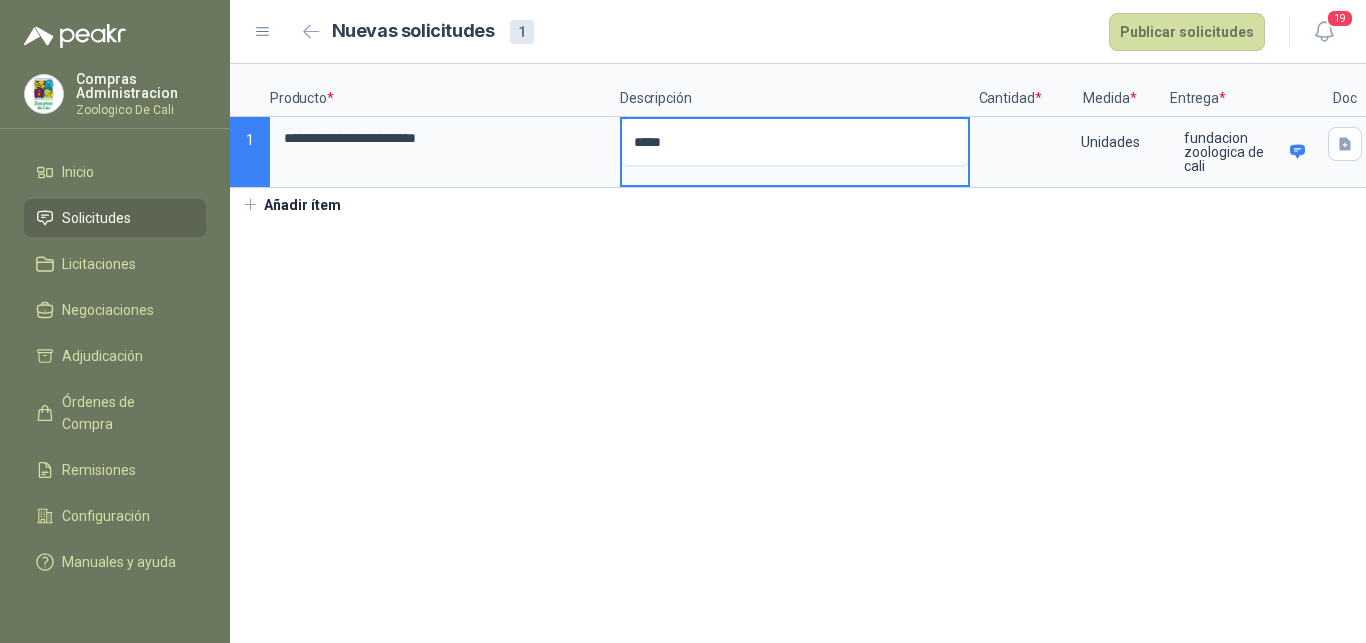 type 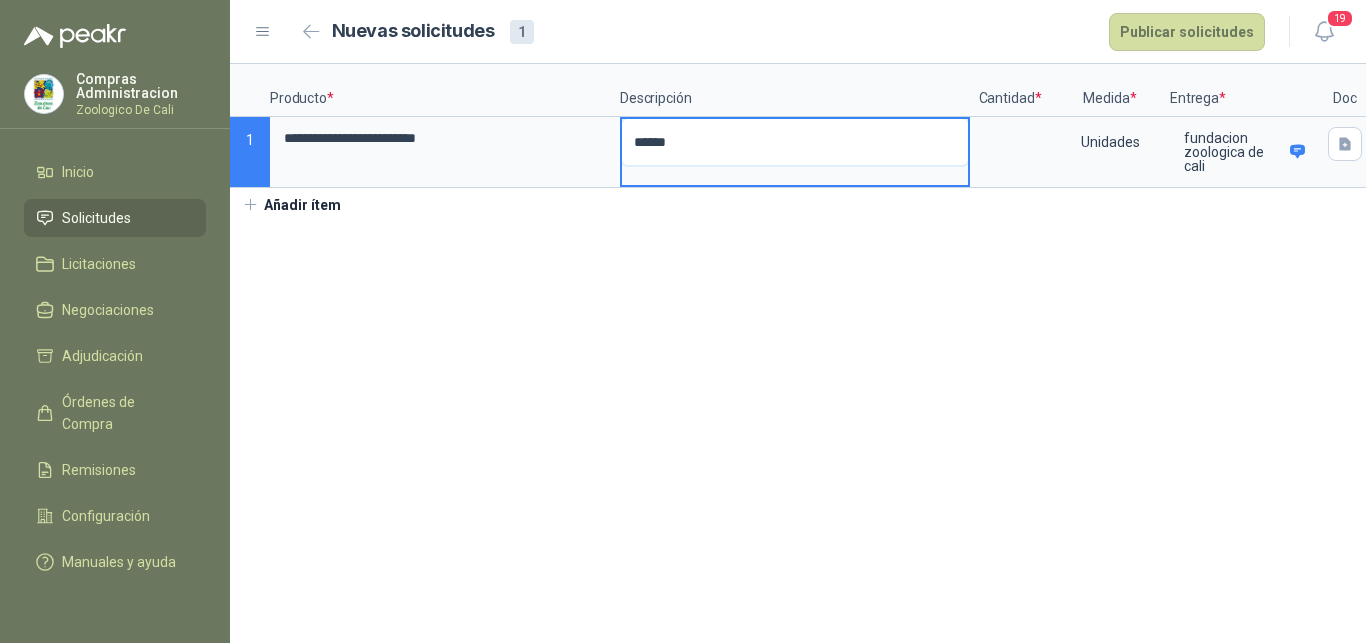 type 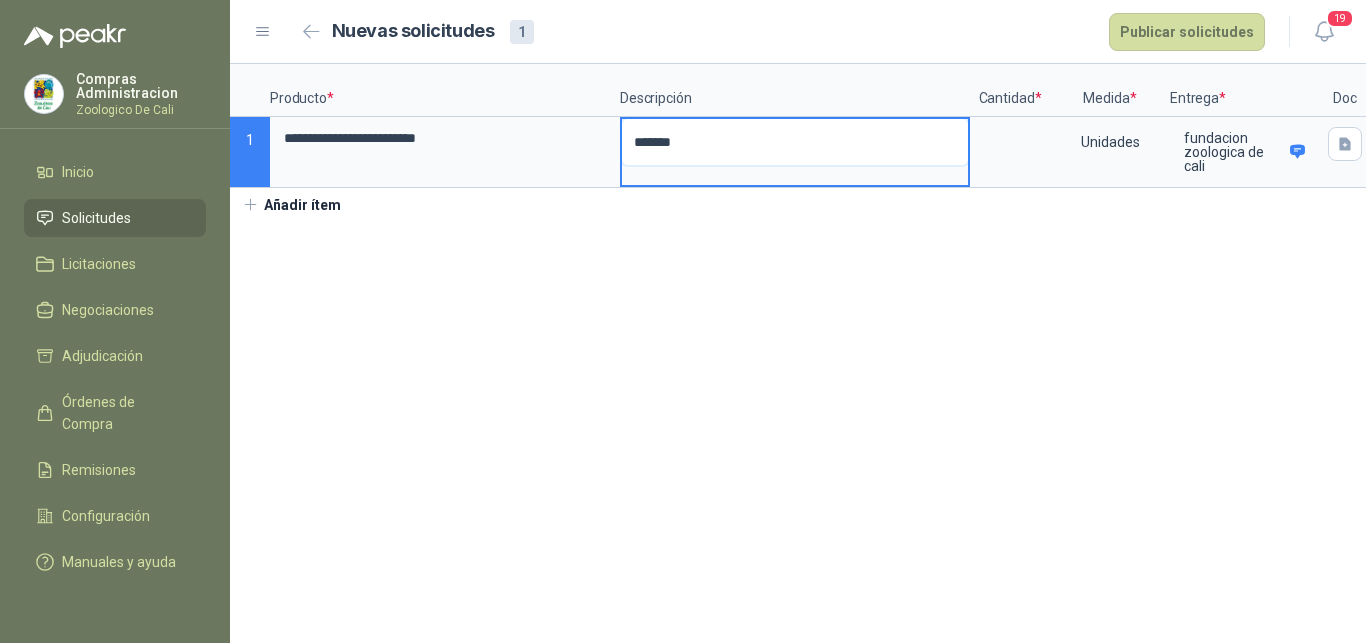 type 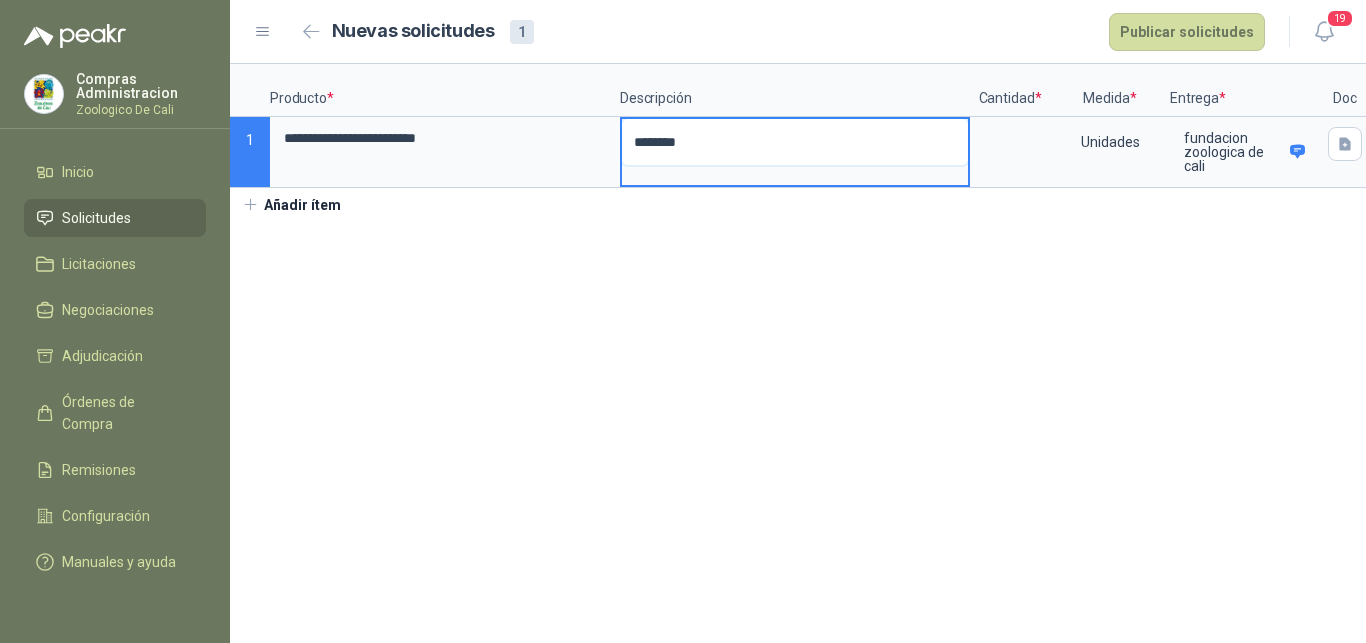 type 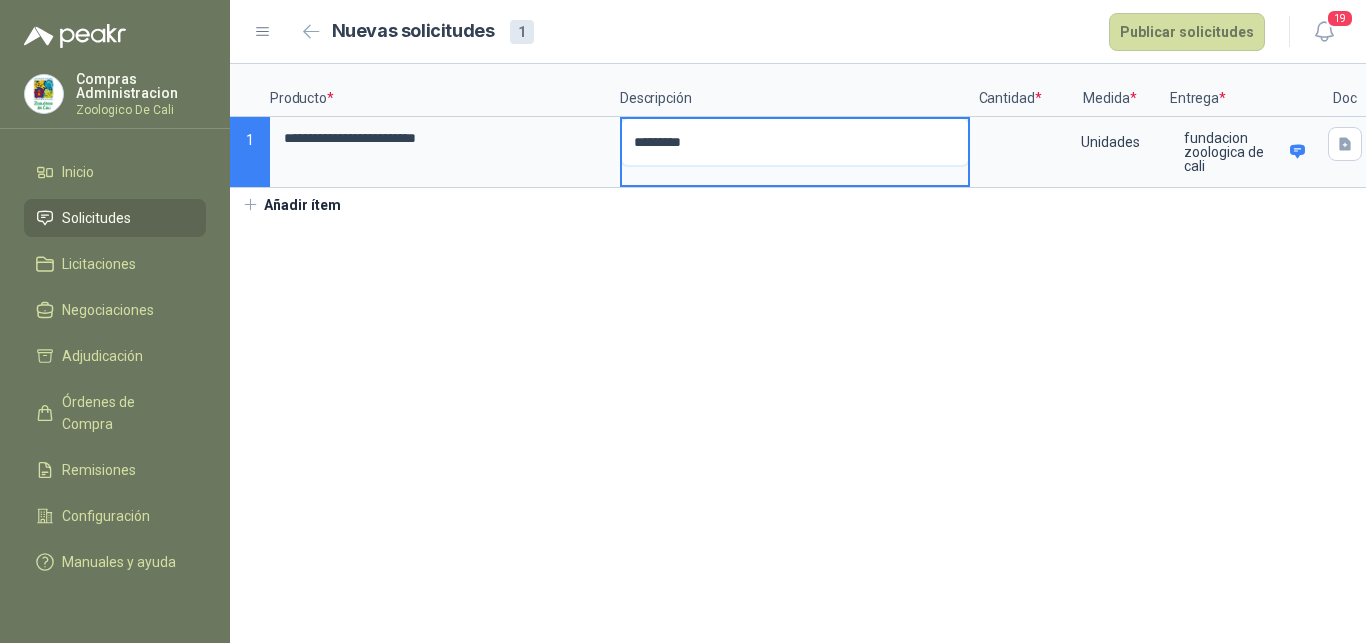 type 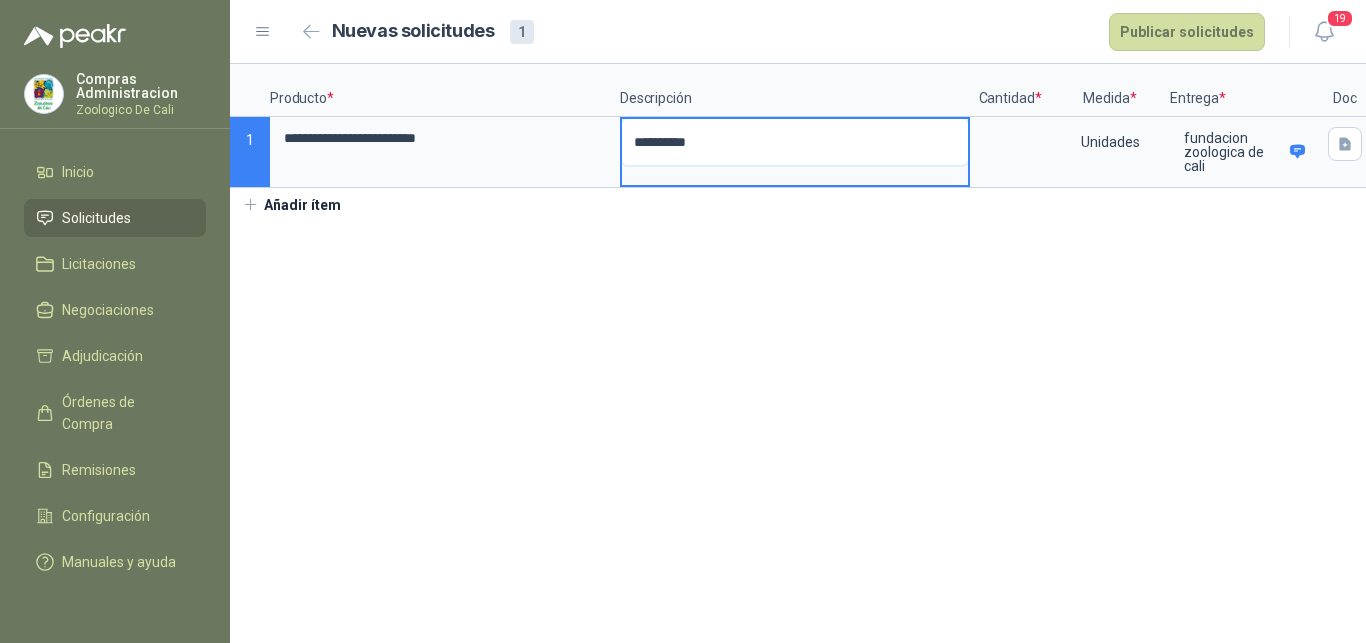 type 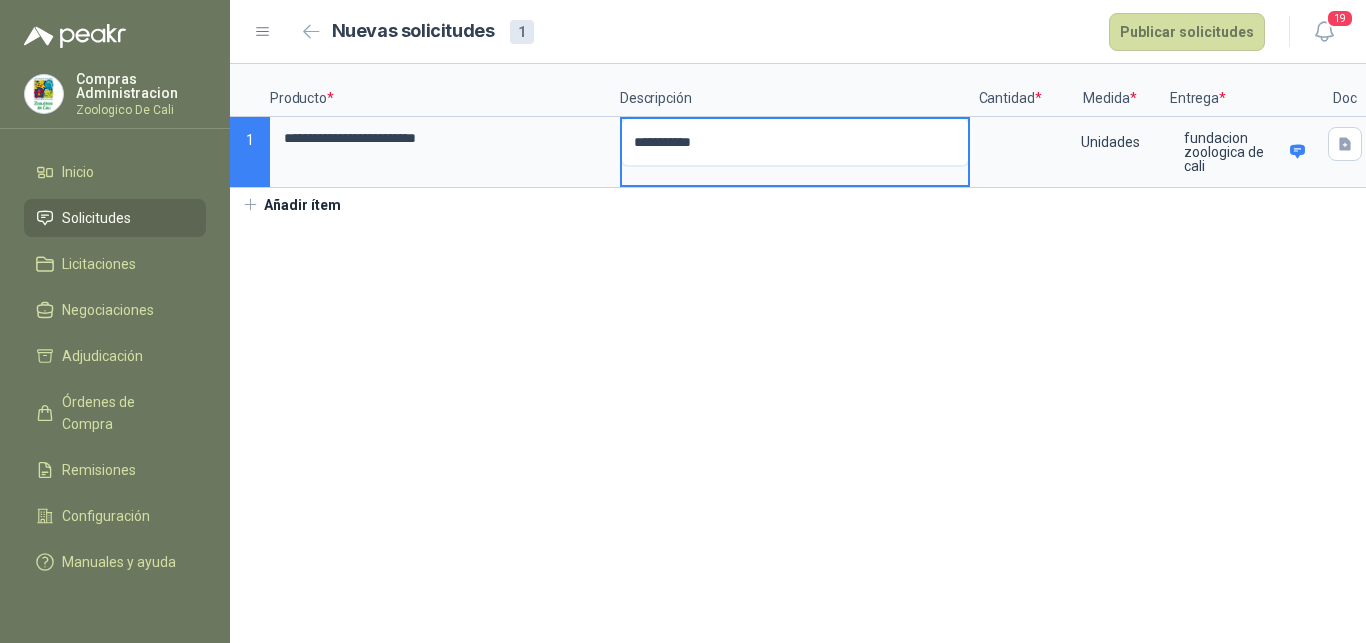 type 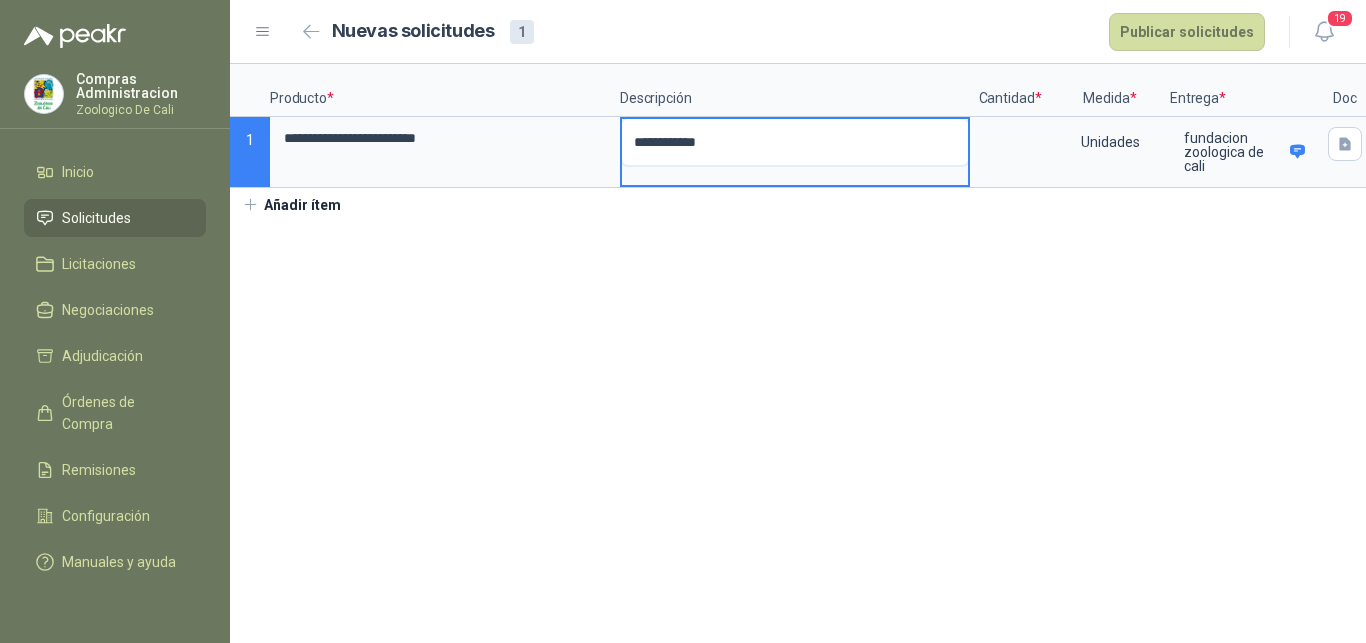 type on "**********" 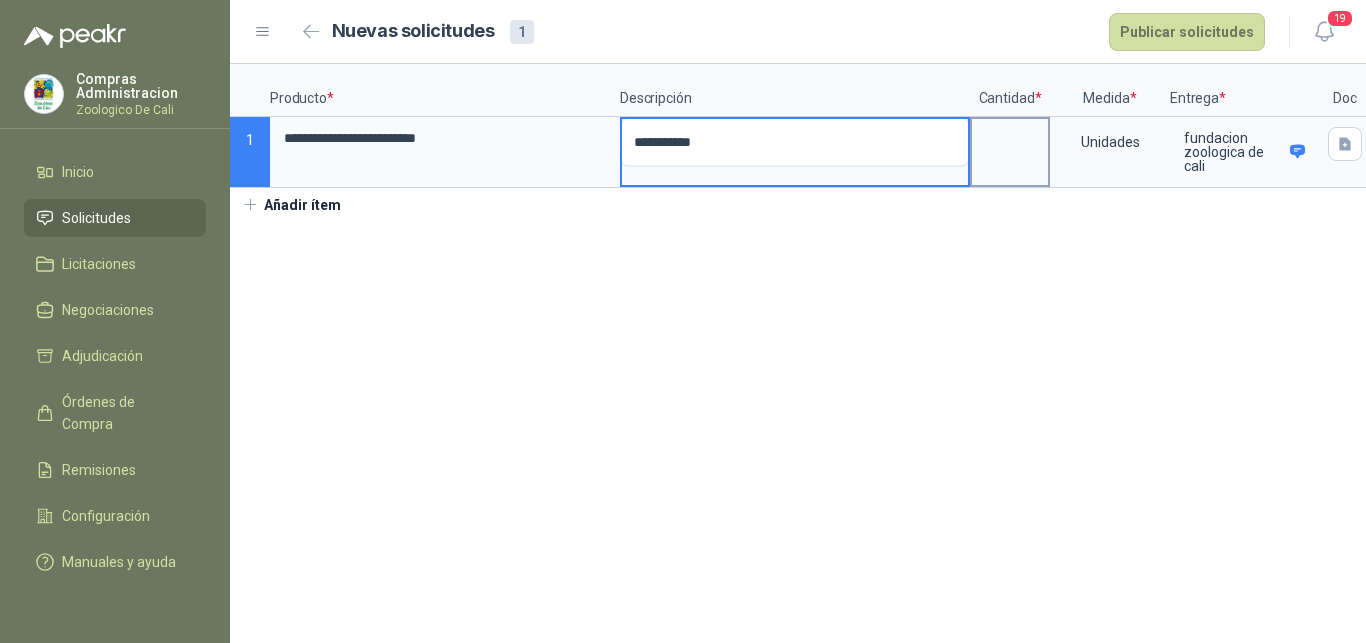 type on "**********" 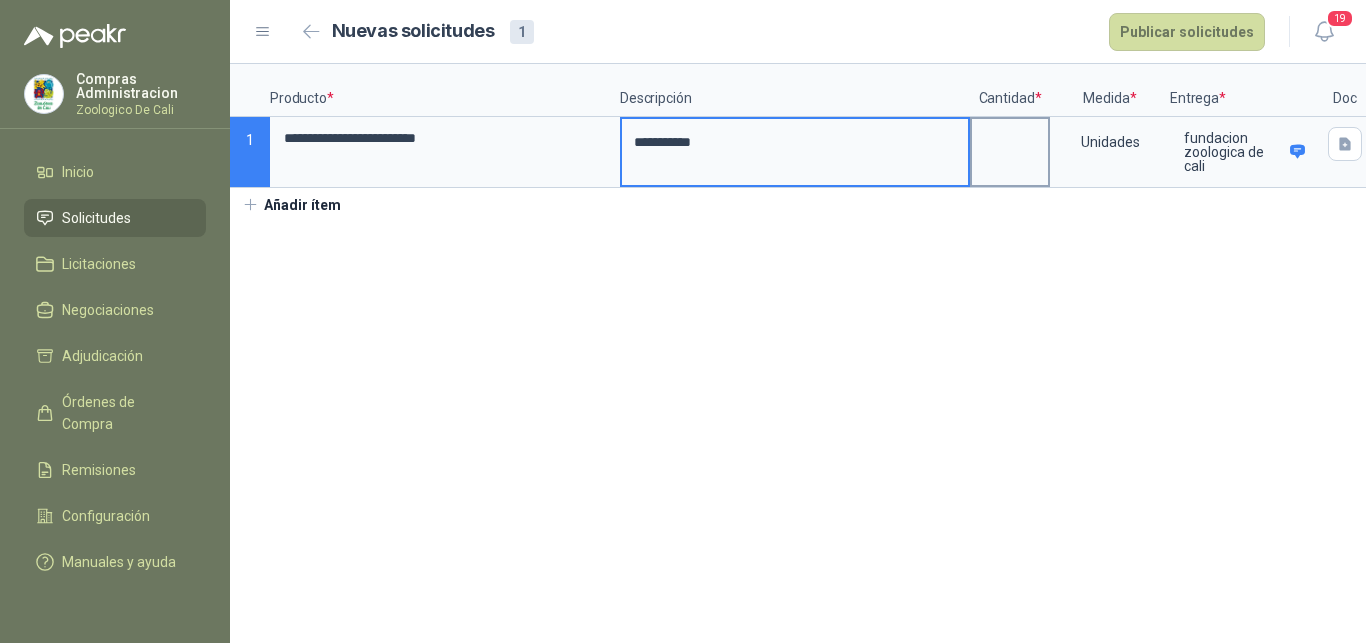 click at bounding box center (1010, 138) 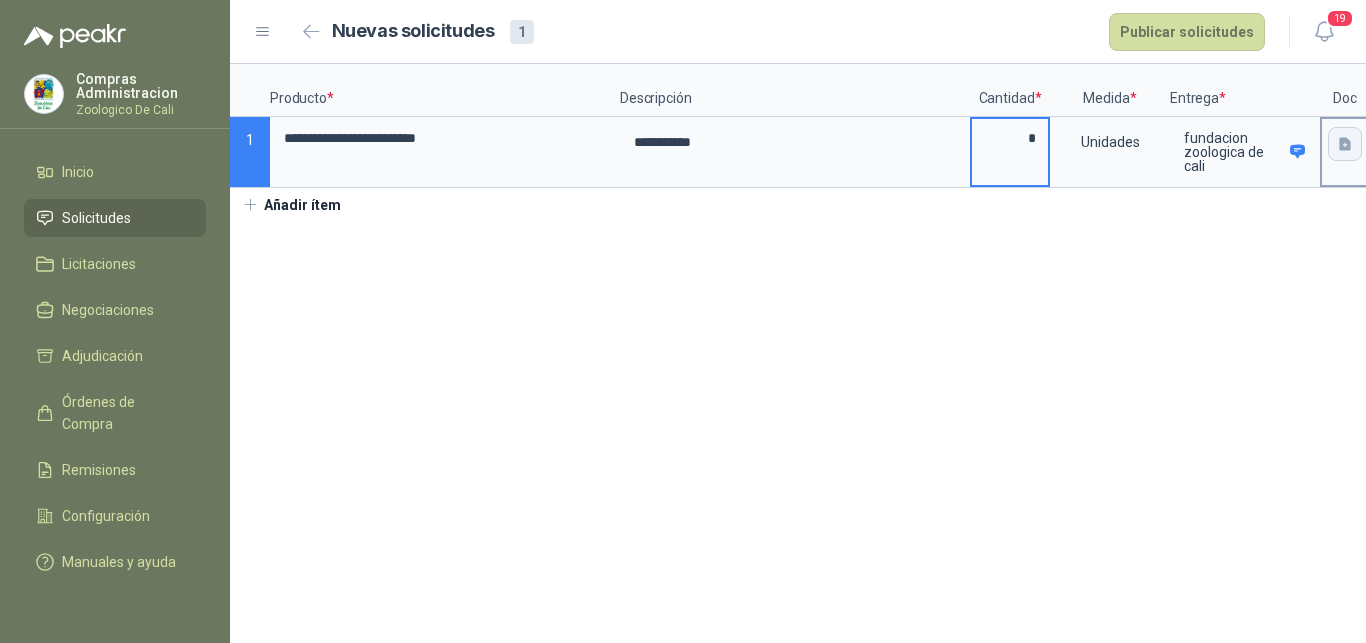 click 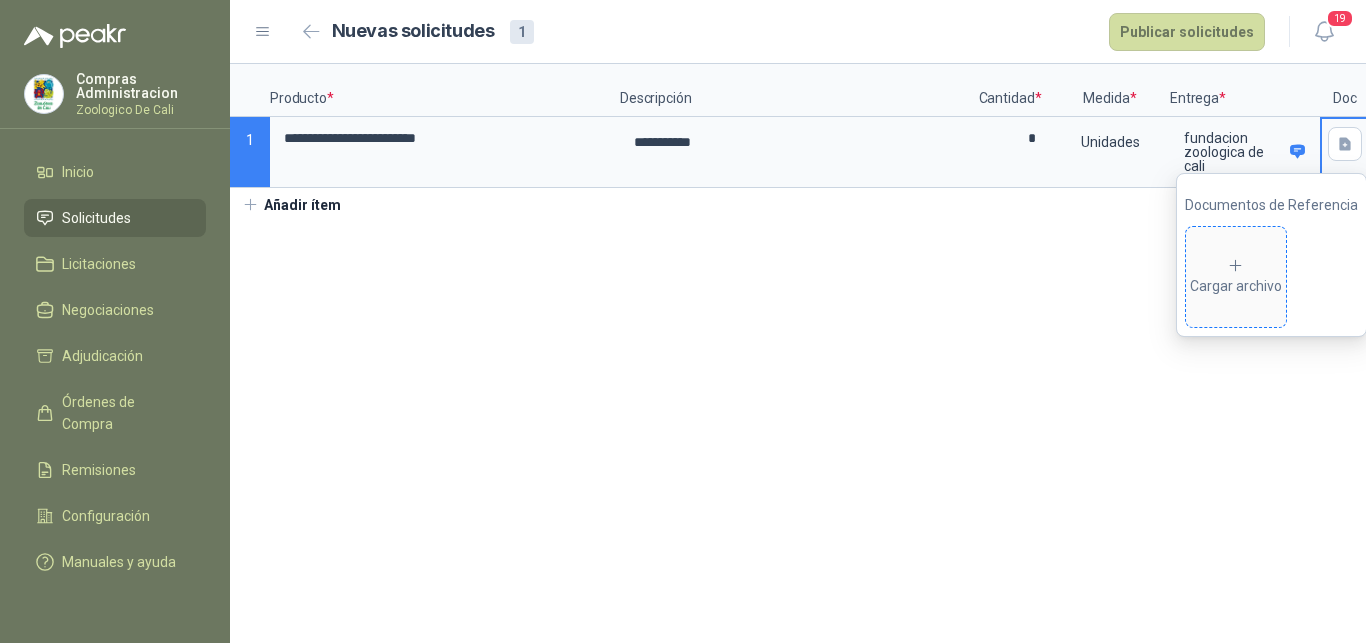 click on "Cargar archivo" at bounding box center [1236, 277] 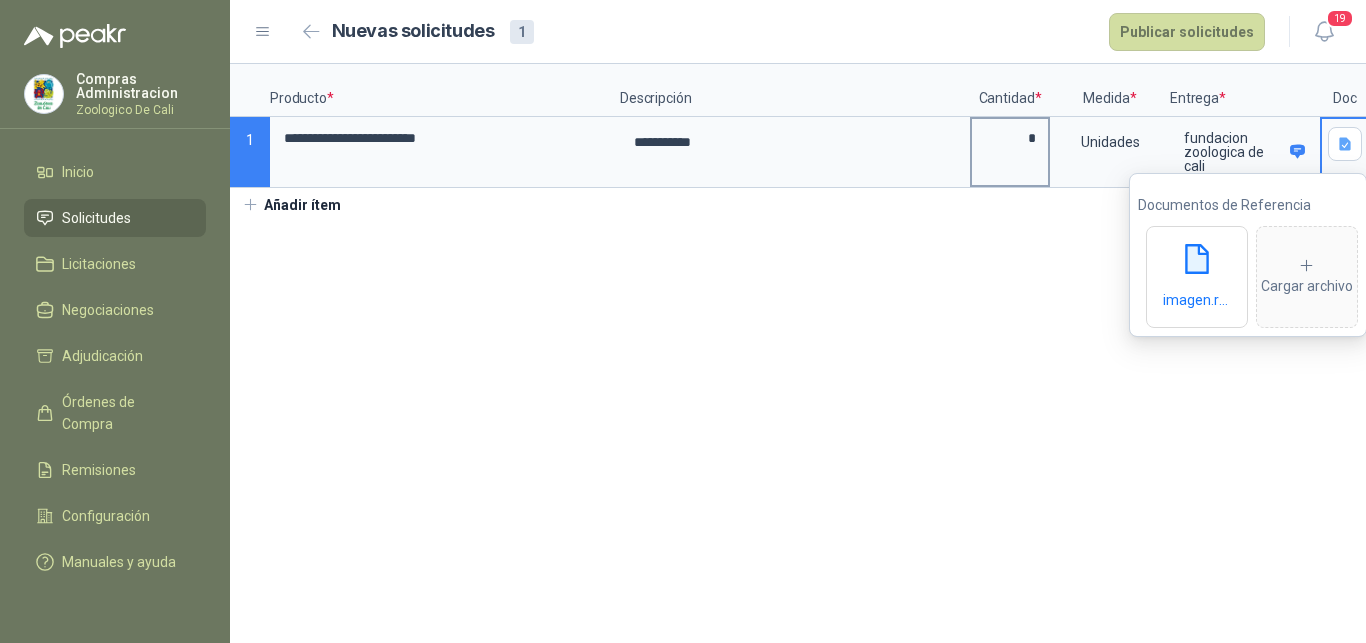 click on "*" at bounding box center [1010, 138] 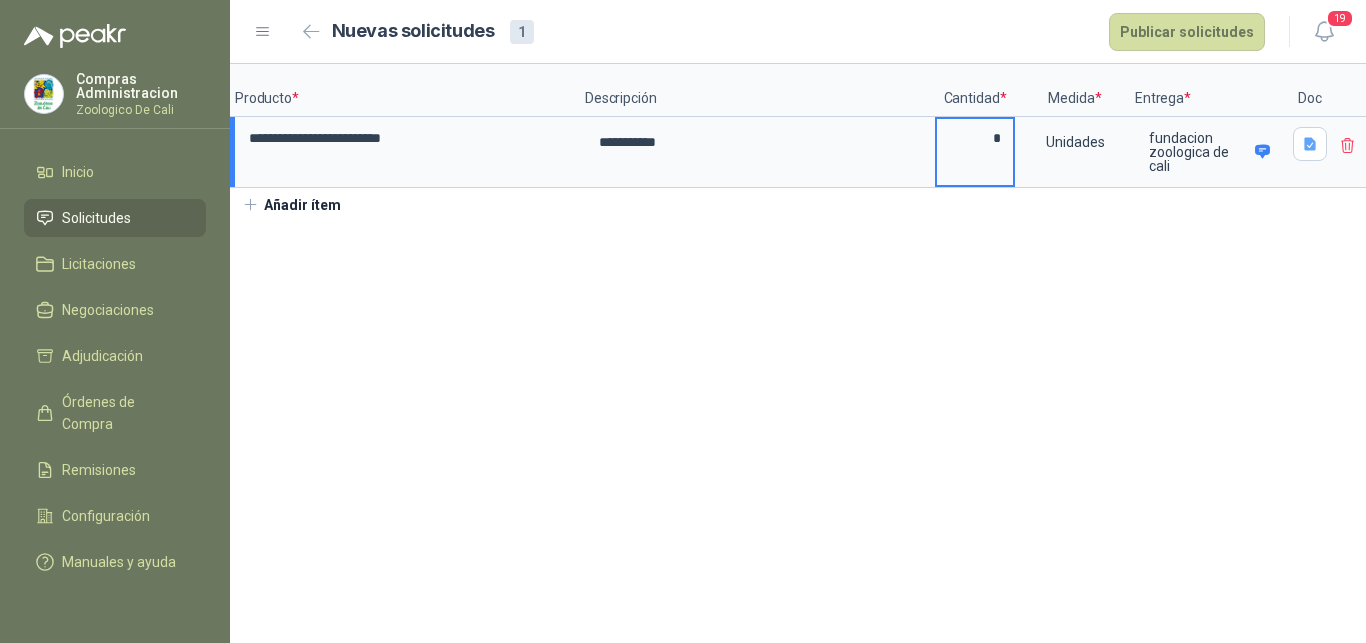 scroll, scrollTop: 0, scrollLeft: 57, axis: horizontal 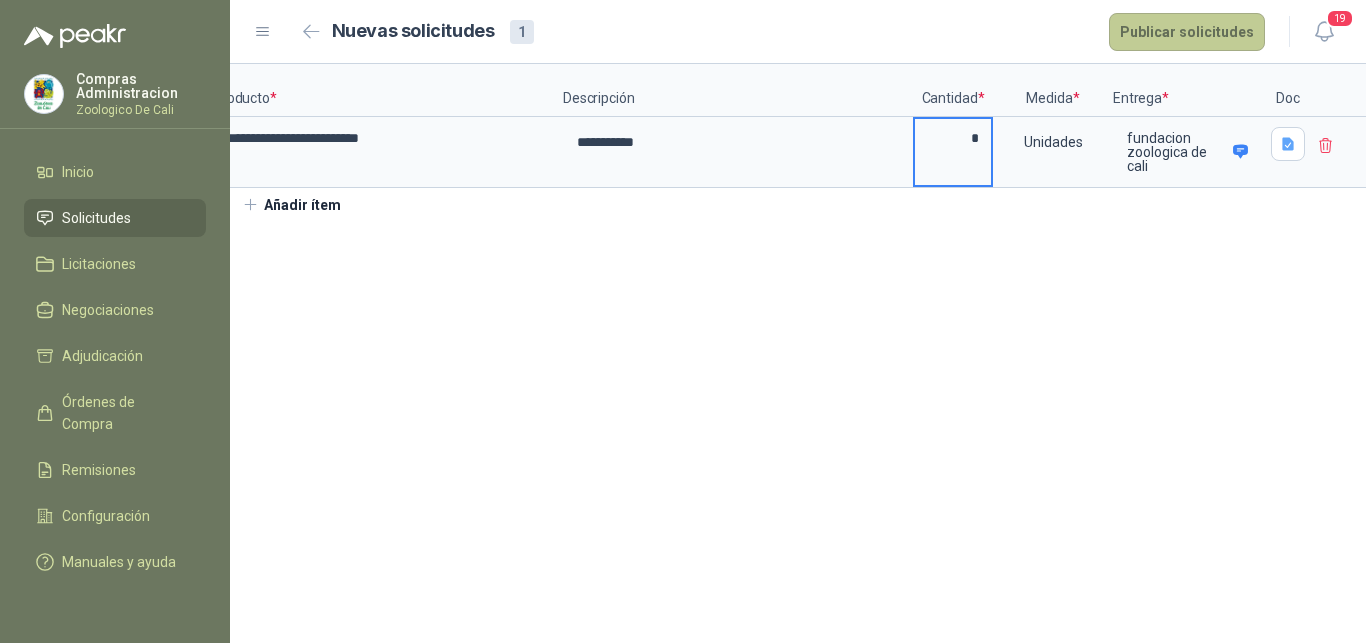 type on "*" 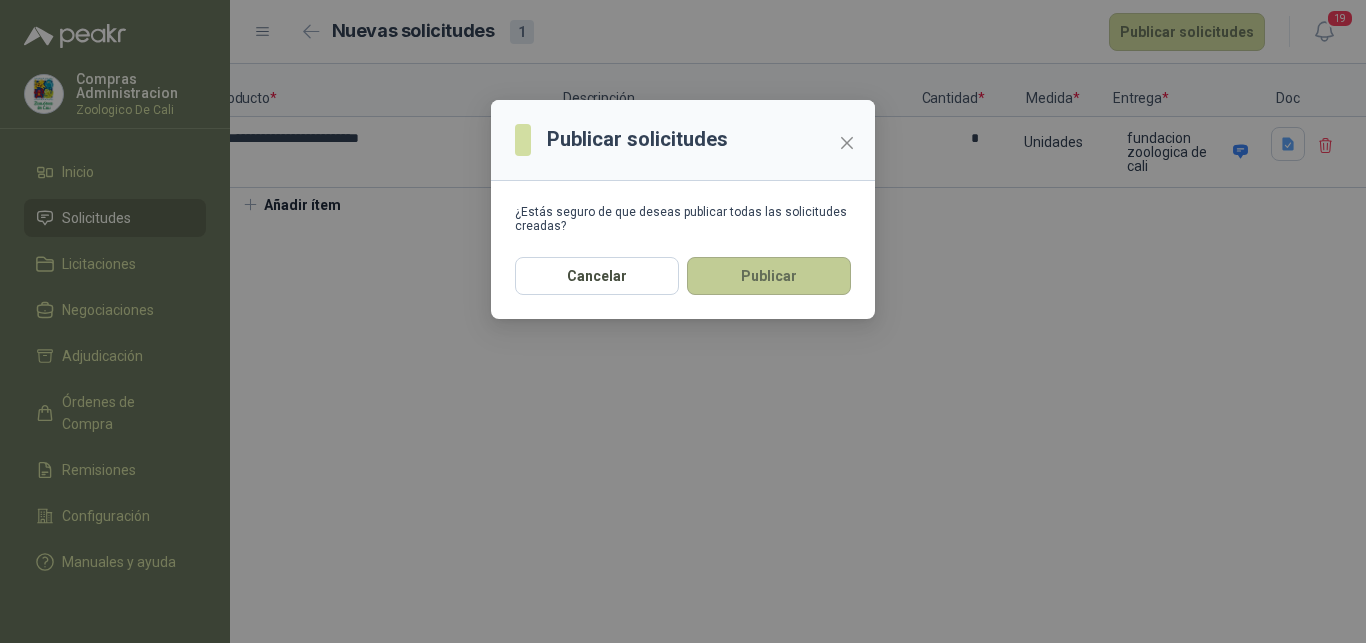 click on "Publicar" at bounding box center (769, 276) 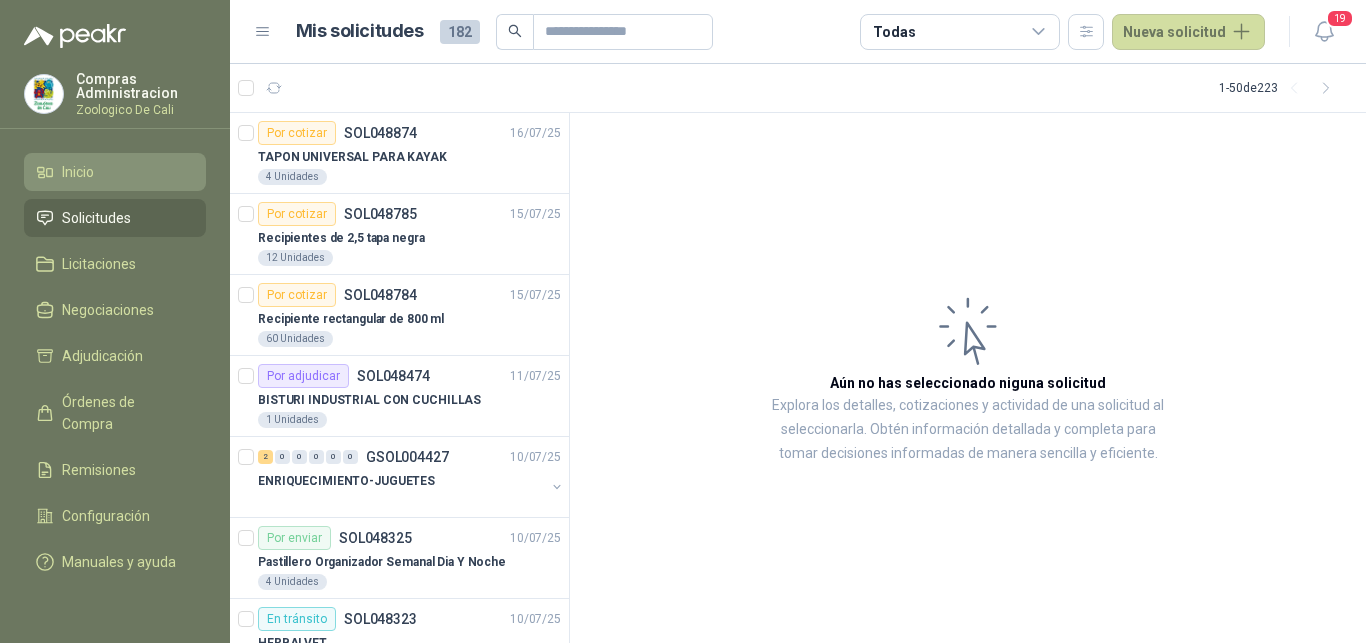 click on "Inicio" at bounding box center [115, 172] 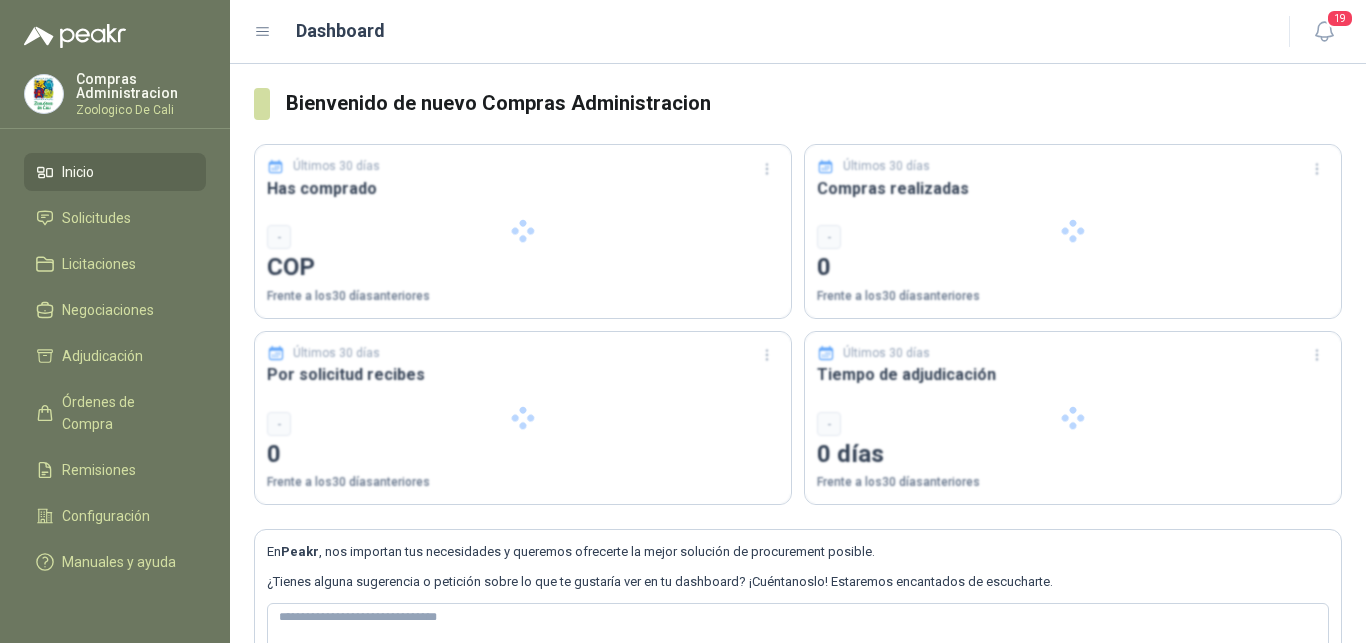 type 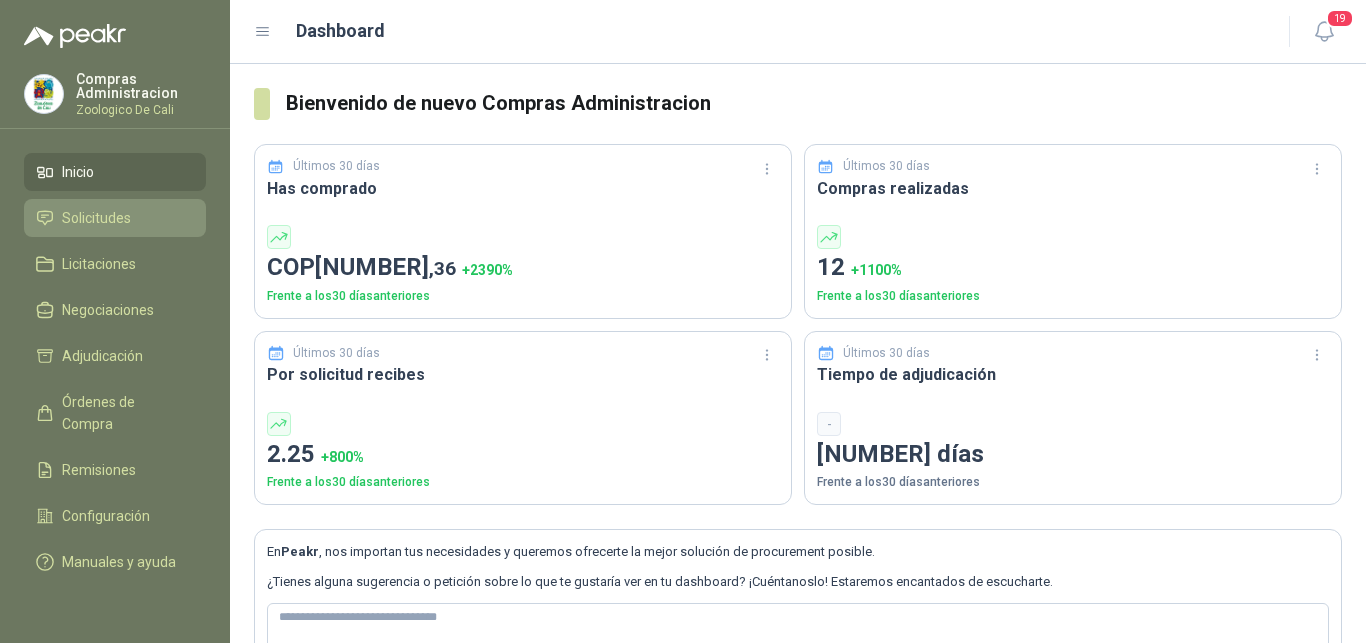 click on "Solicitudes" at bounding box center (115, 218) 